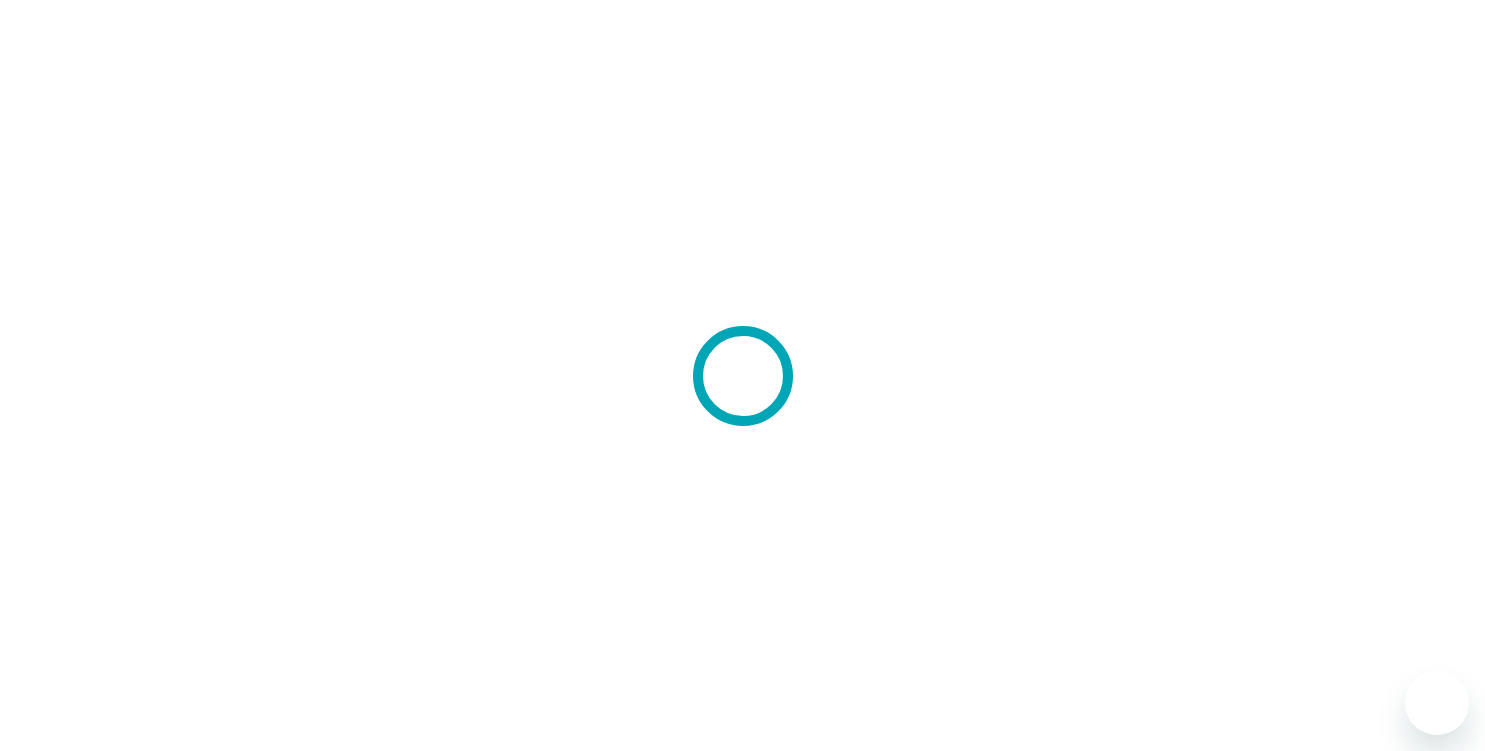 scroll, scrollTop: 0, scrollLeft: 0, axis: both 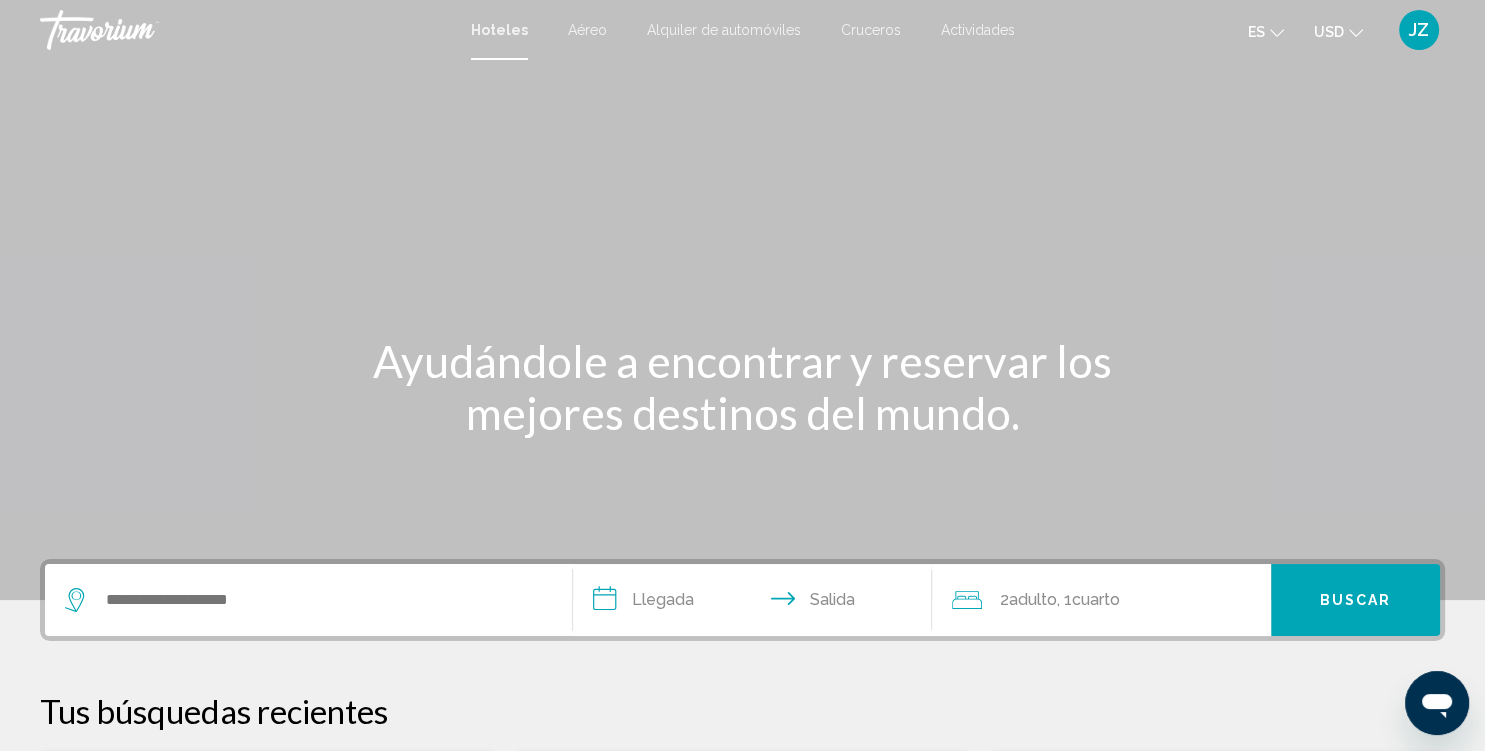 click at bounding box center (308, 600) 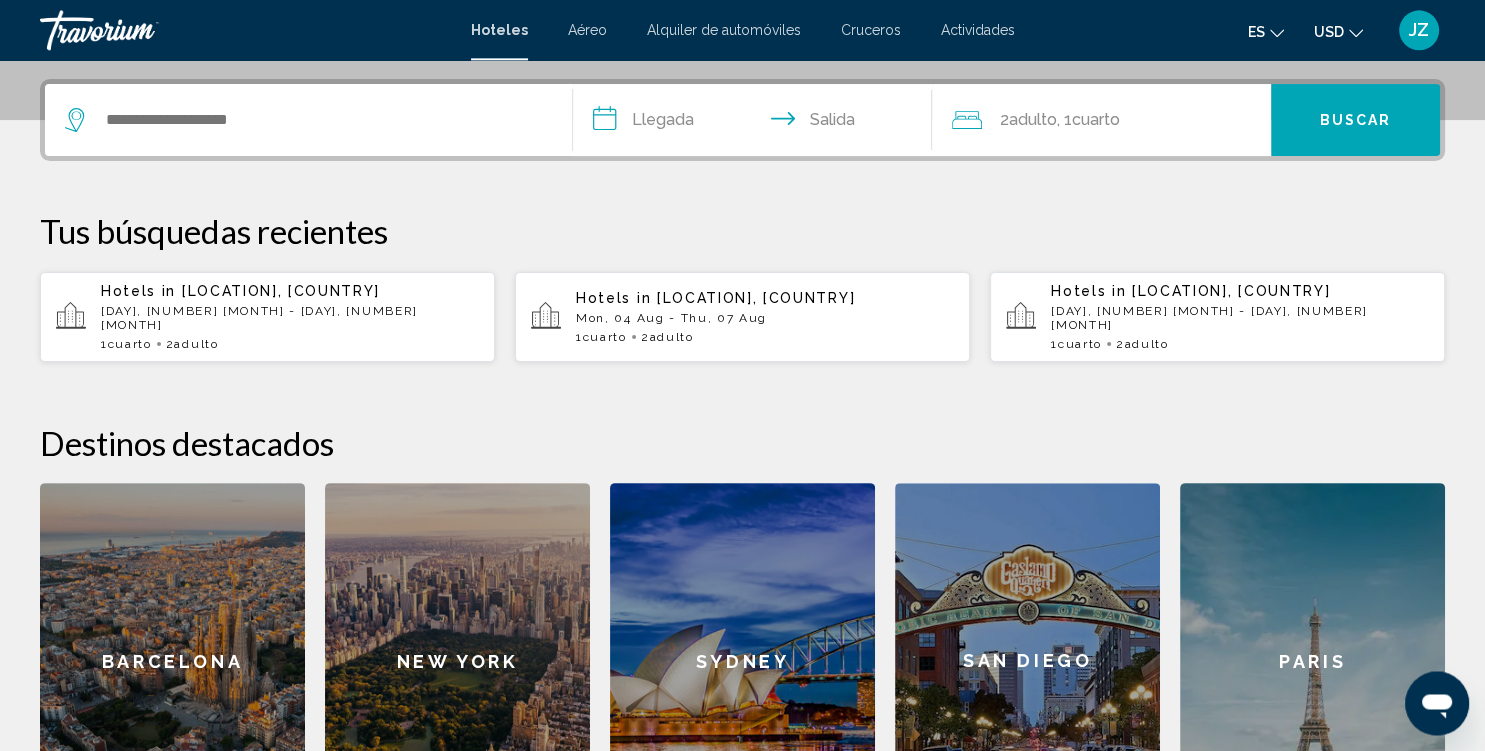 scroll, scrollTop: 493, scrollLeft: 0, axis: vertical 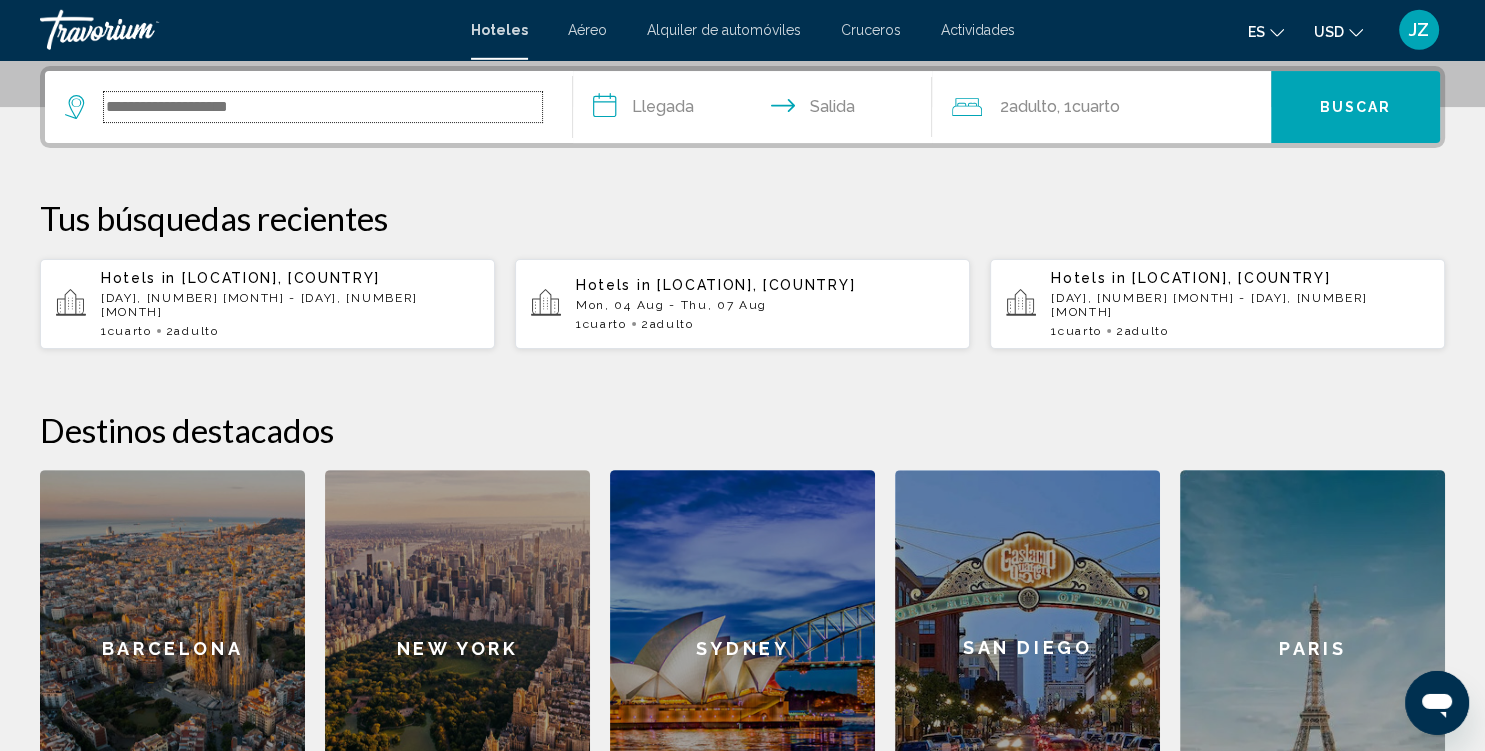 click at bounding box center [323, 107] 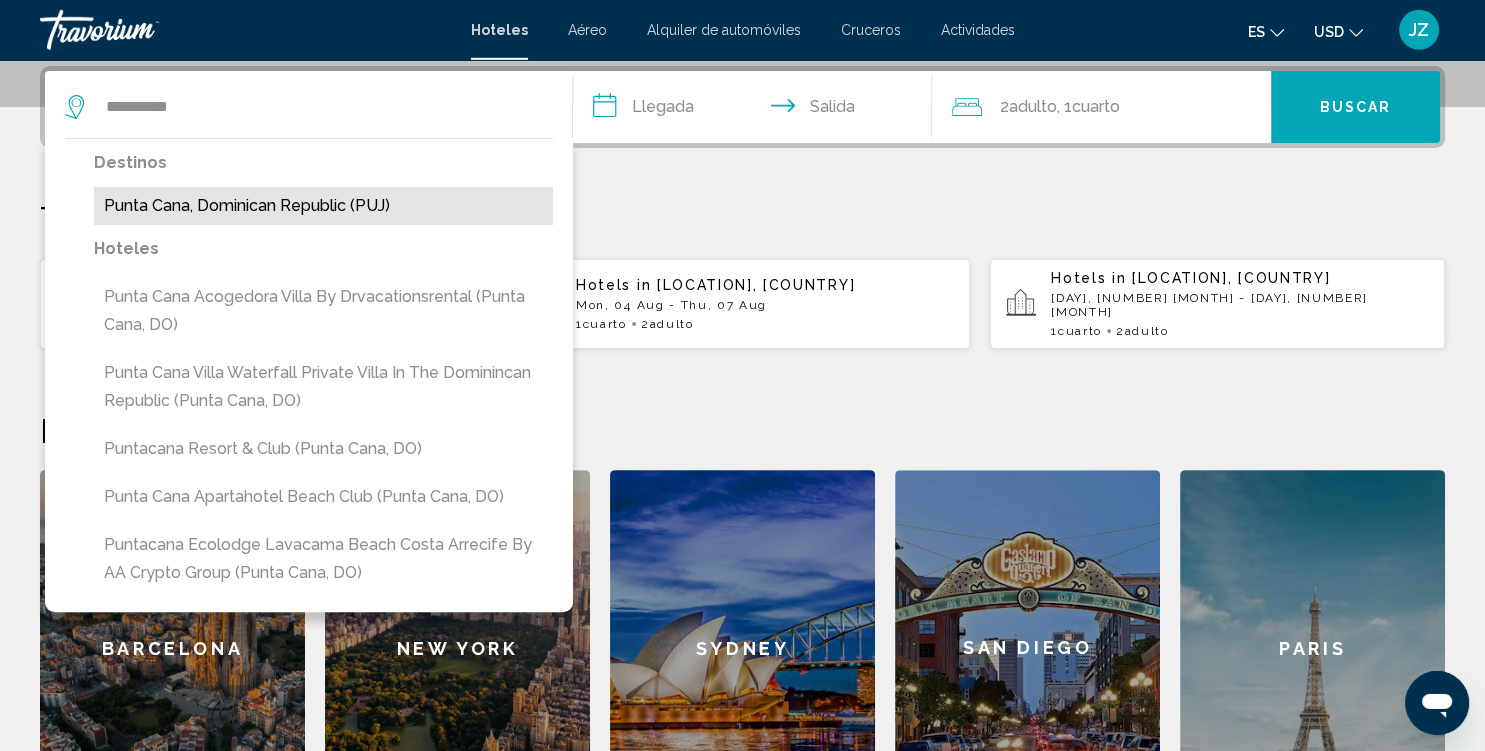 click on "Punta Cana, Dominican Republic (PUJ)" at bounding box center [323, 206] 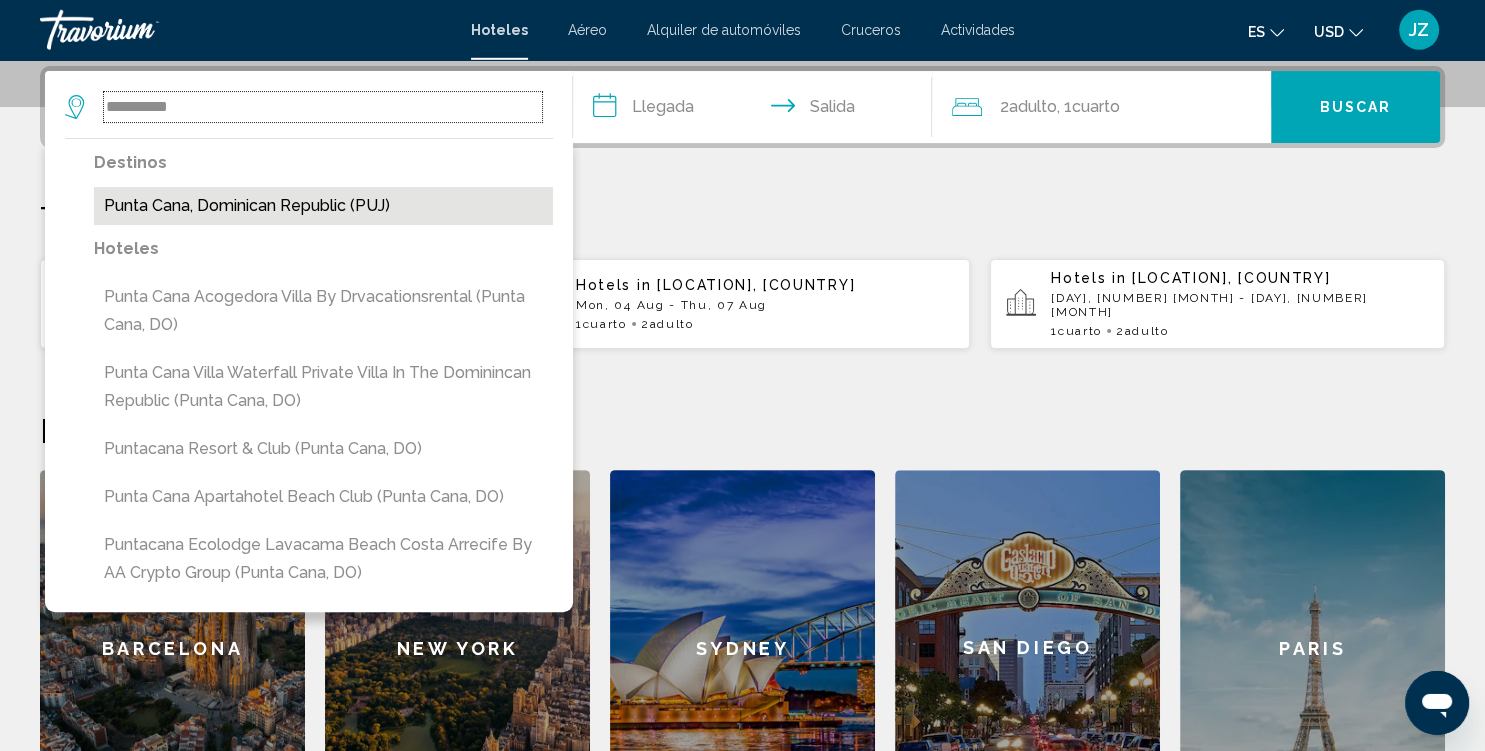 type on "**********" 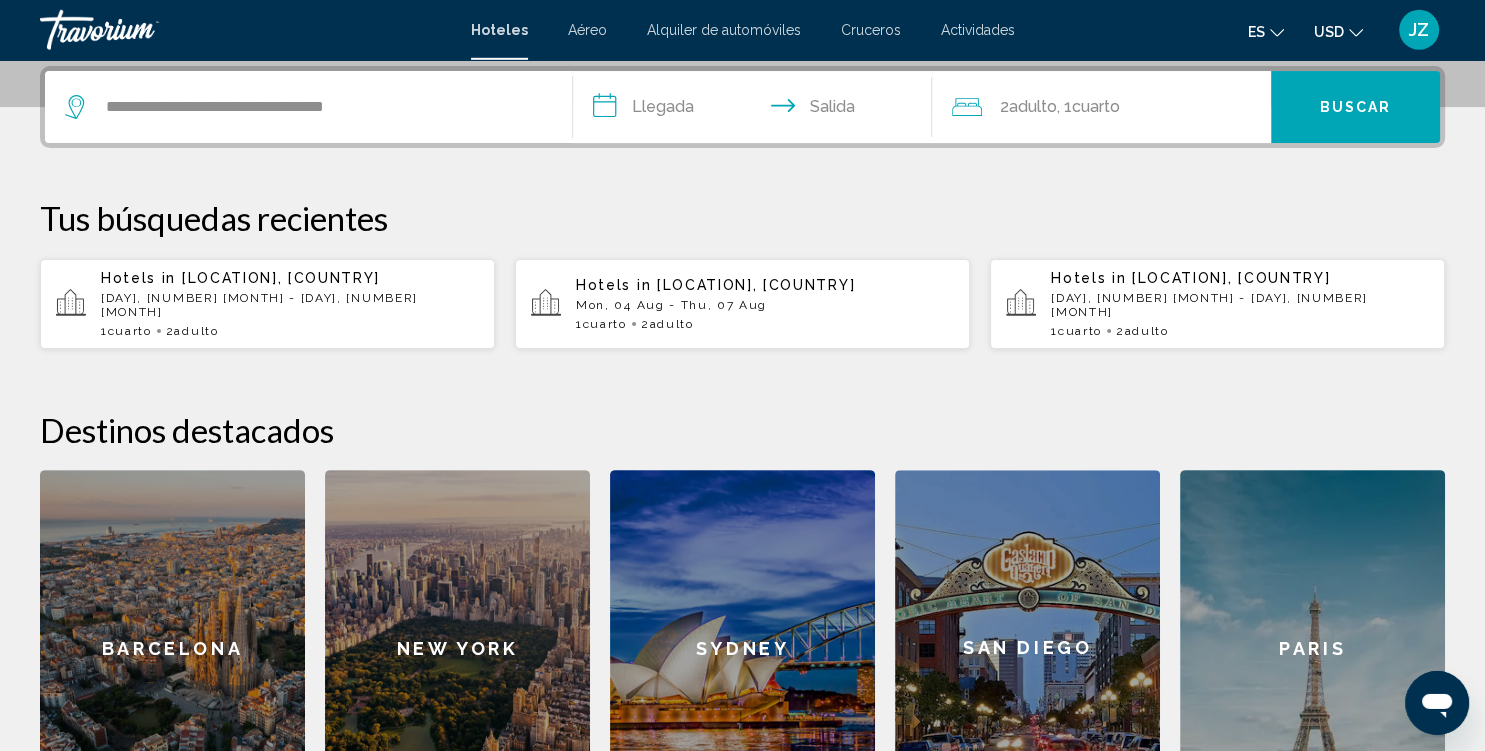 click on "**********" at bounding box center [756, 110] 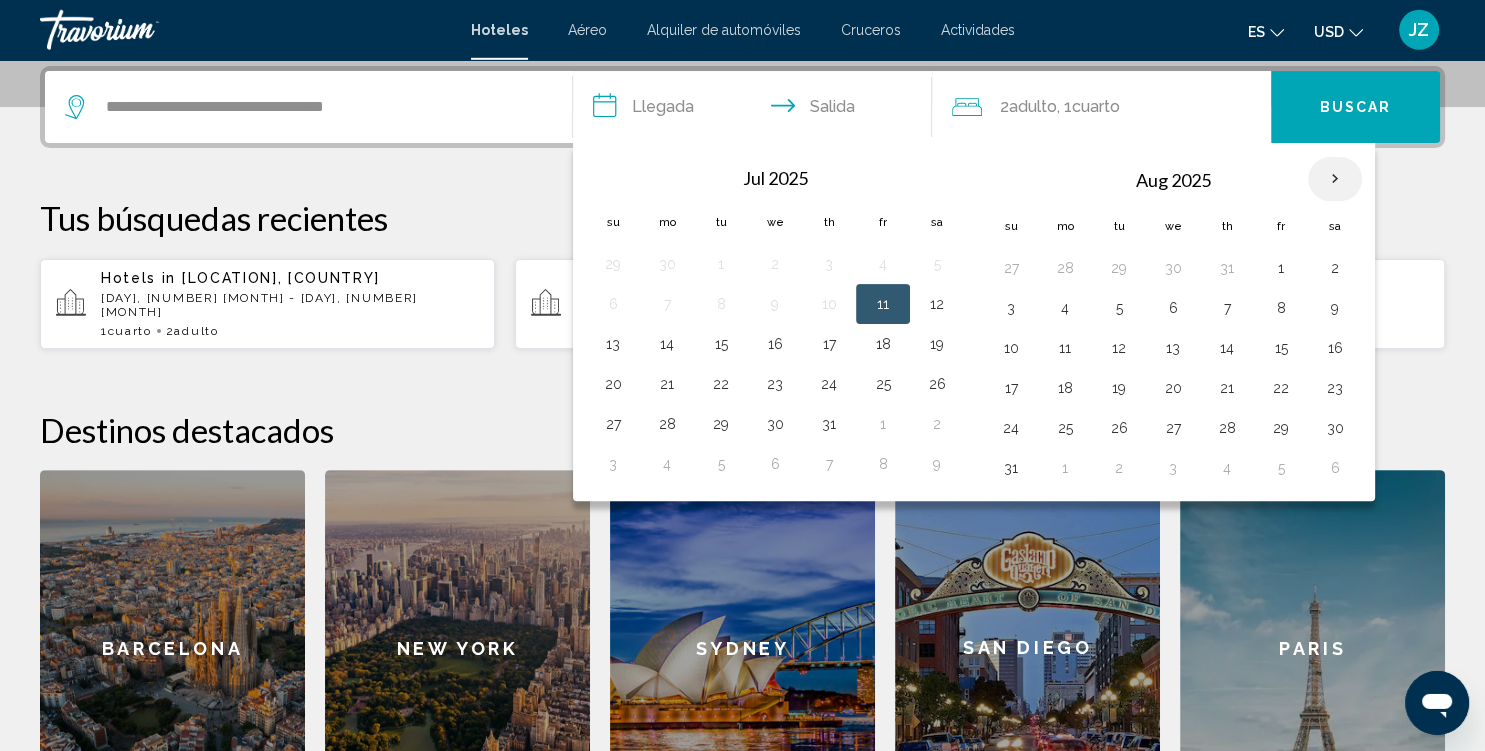 click at bounding box center [1335, 179] 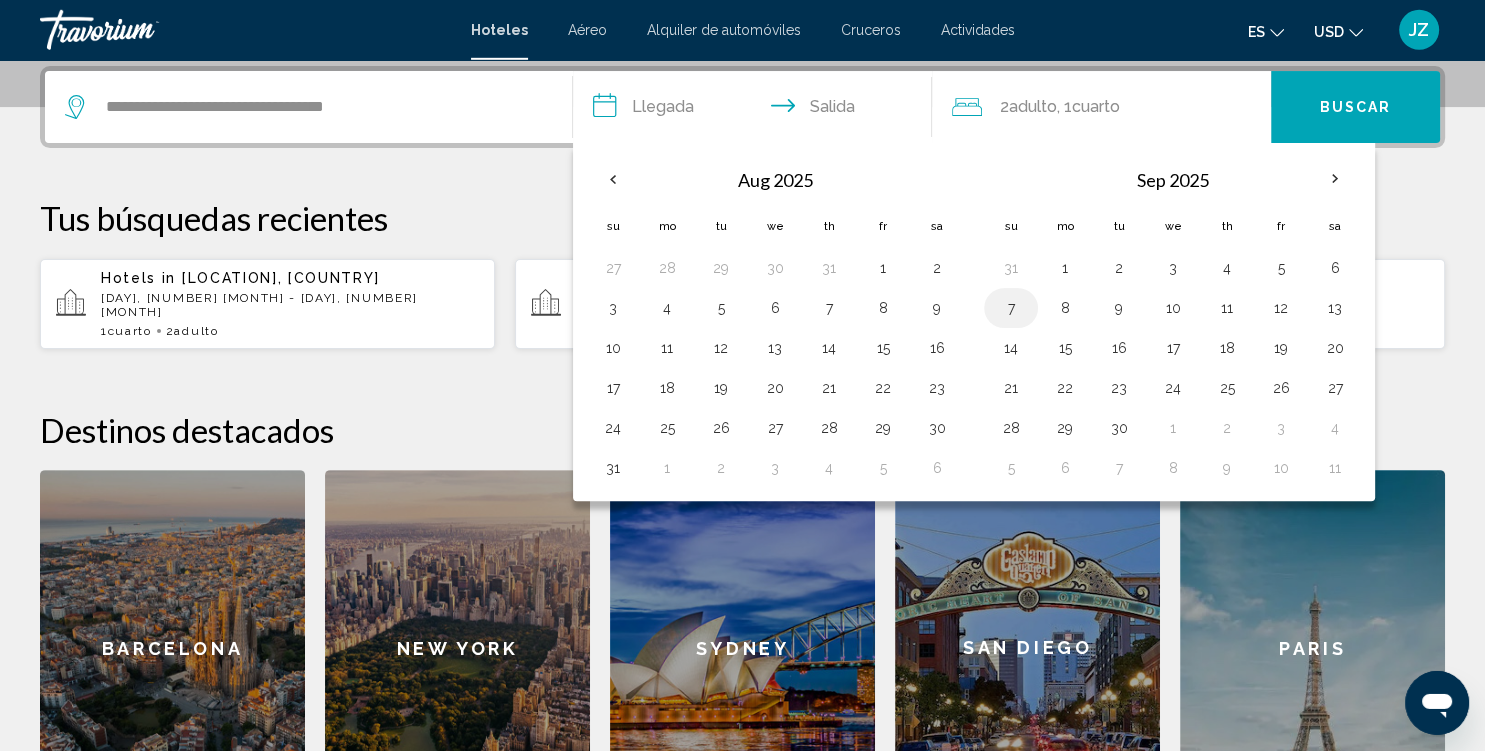 click on "7" at bounding box center [1011, 308] 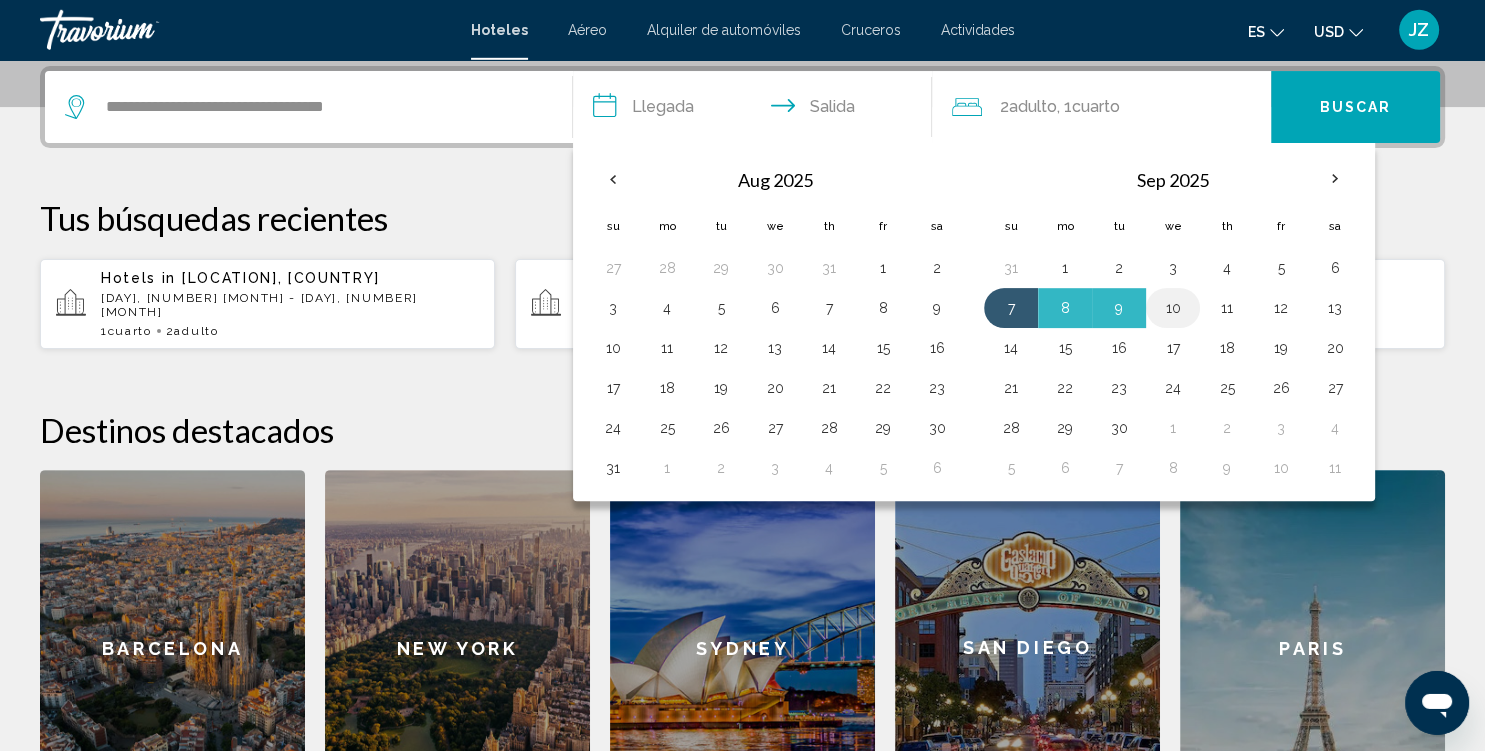 click on "10" at bounding box center [1173, 308] 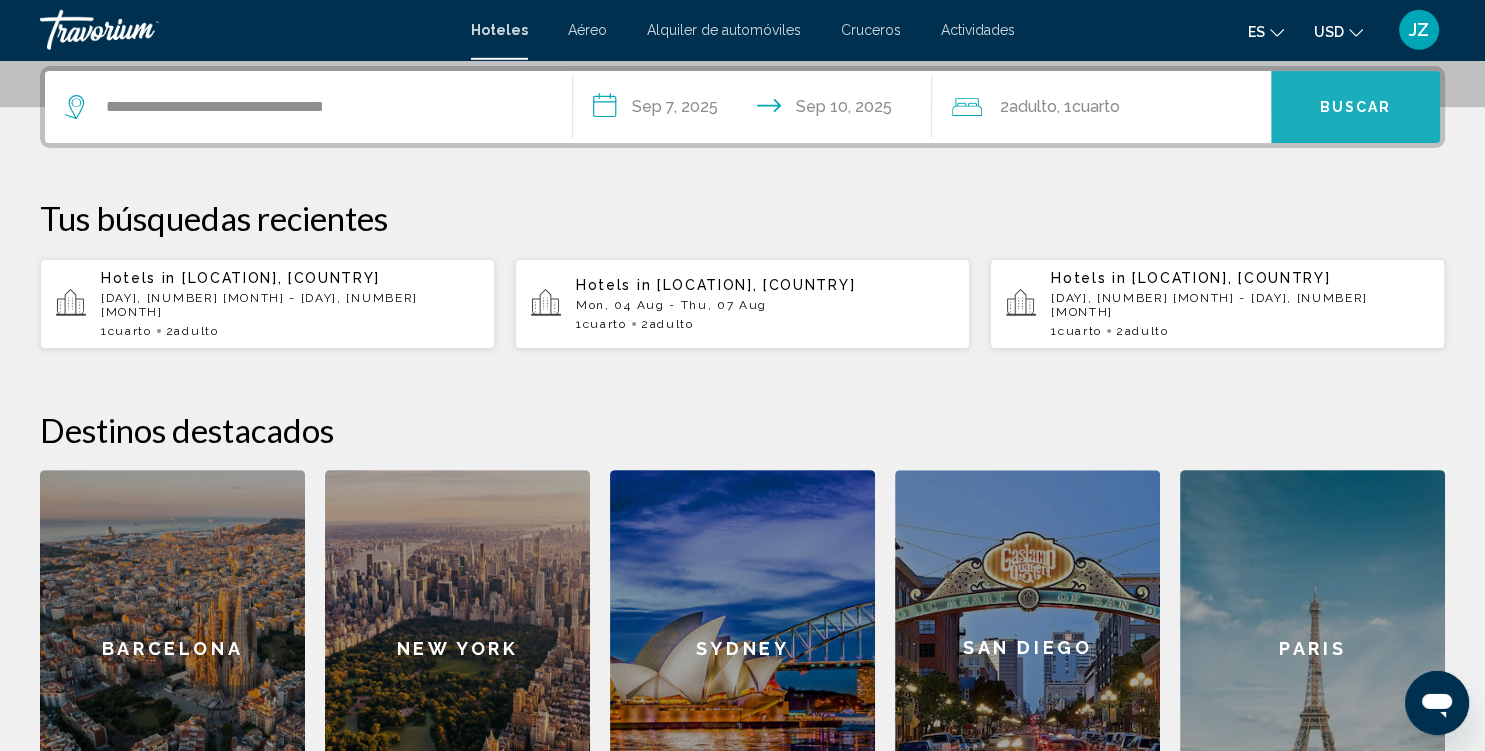 click on "Buscar" at bounding box center (1356, 108) 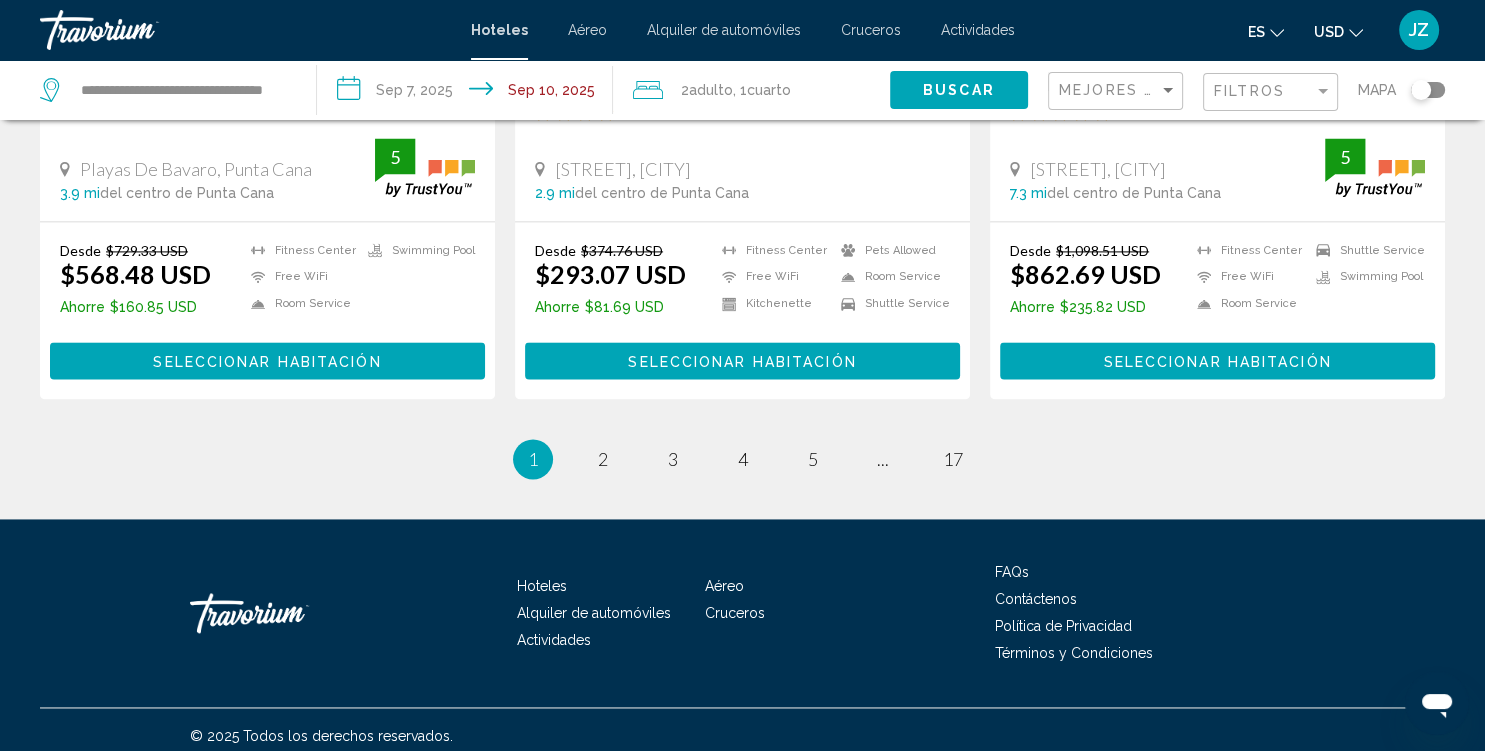 scroll, scrollTop: 2635, scrollLeft: 0, axis: vertical 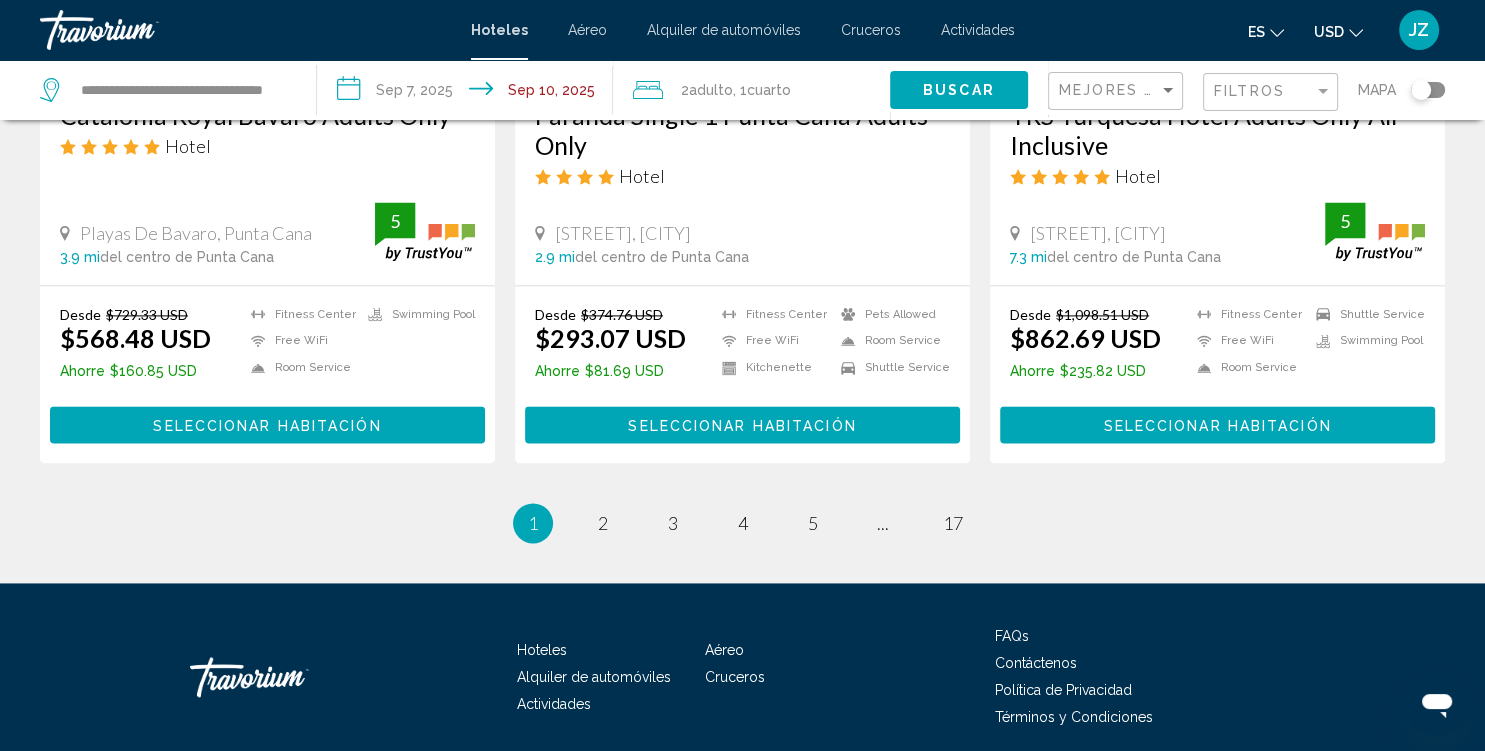 click on "Filtros" 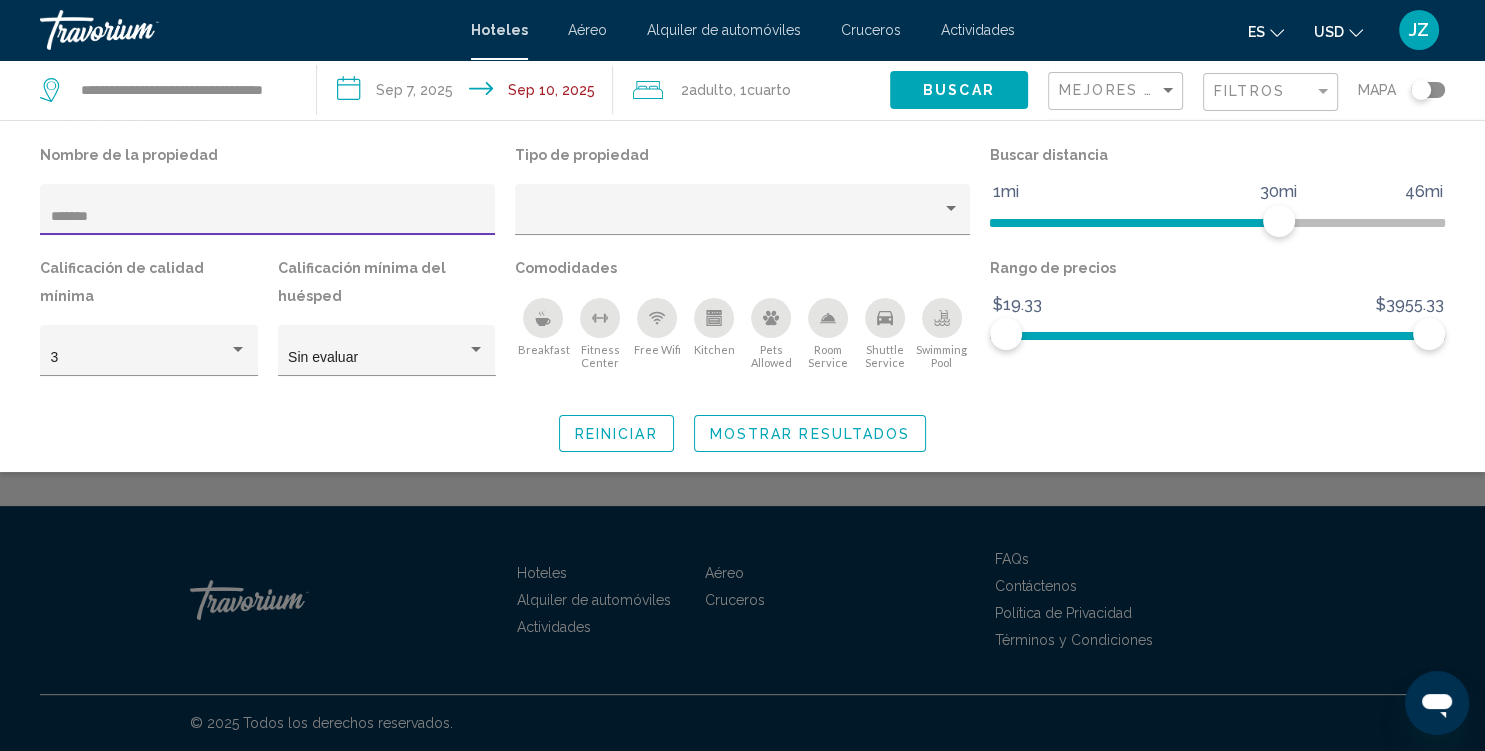 scroll, scrollTop: 486, scrollLeft: 0, axis: vertical 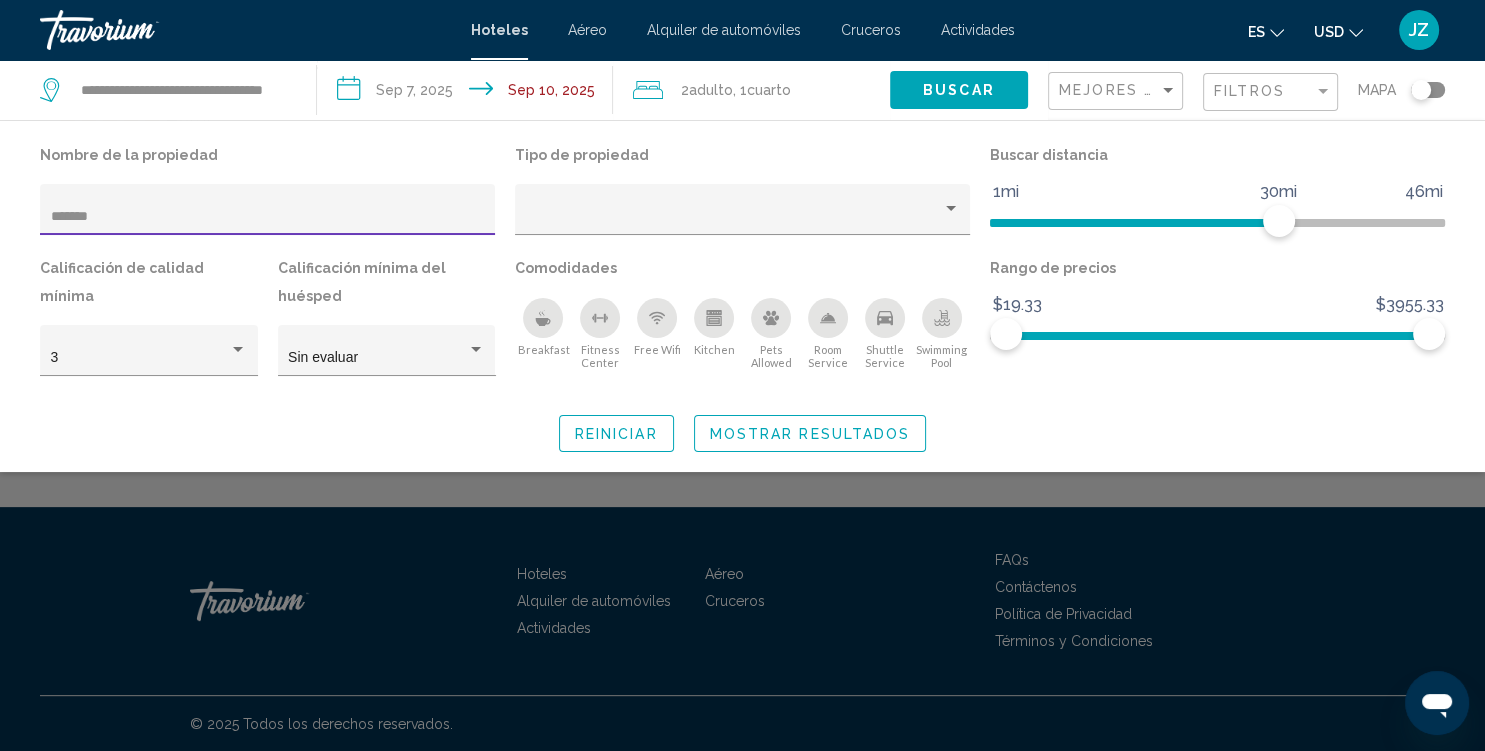 type on "*******" 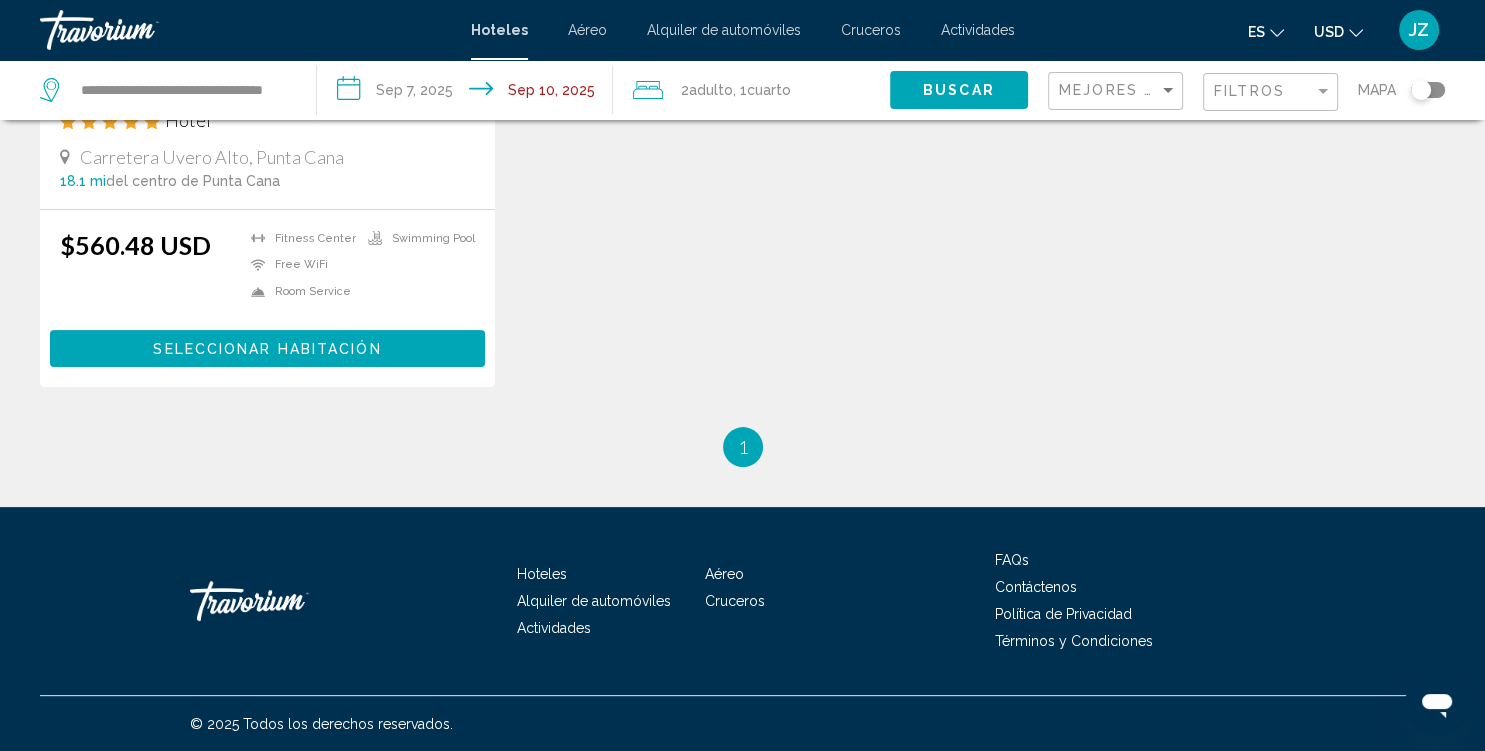 click on "[NAME] [NAME] At Ocean El Faro All Inclusive
Hotel
[STREET], [CITY] [NUMBER] mi  del centro de [CITY] del hotel $560.48 USD
Fitness Center
Free WiFi
Room Service
Swimming Pool  Seleccionar habitación No hay resultados basados en tus filtros" at bounding box center [742, 65] 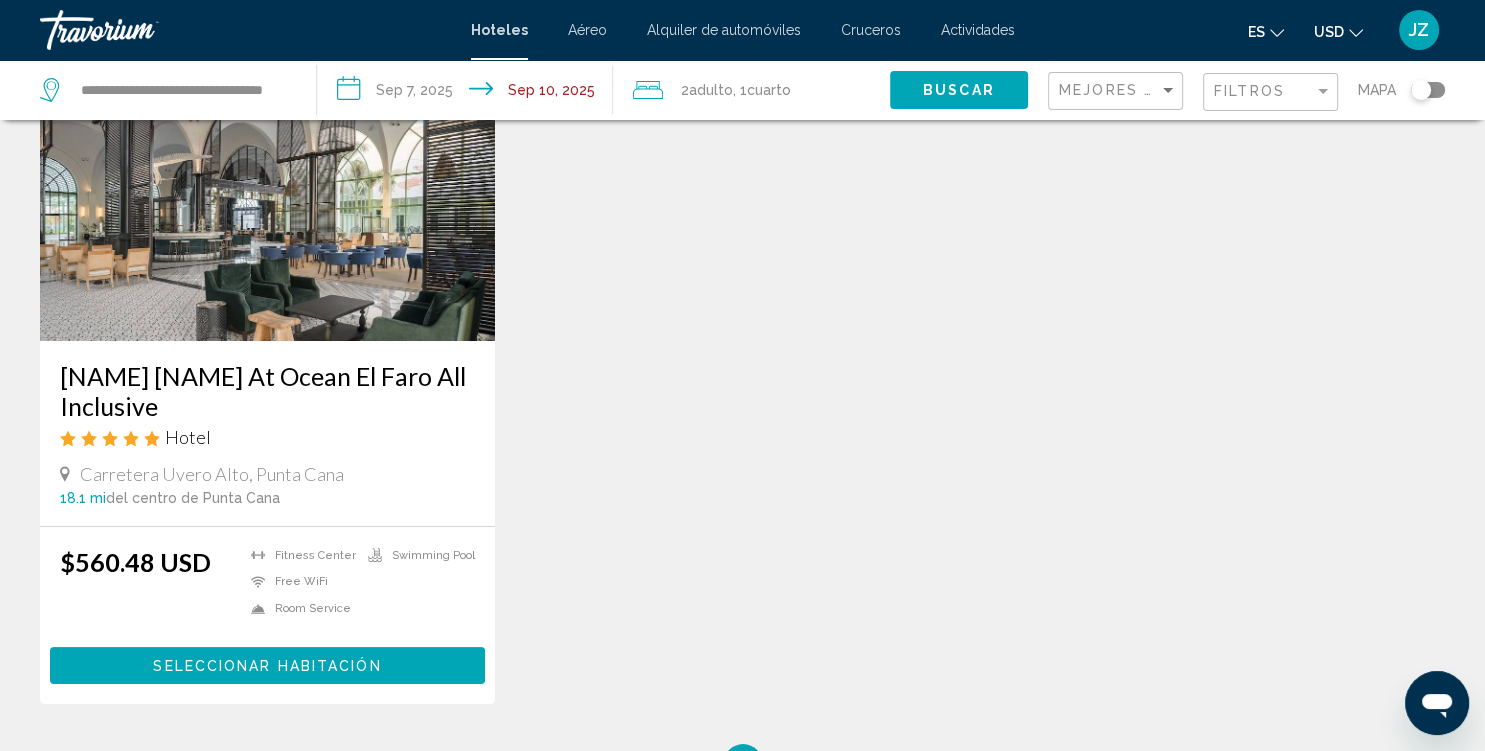 scroll, scrollTop: 0, scrollLeft: 0, axis: both 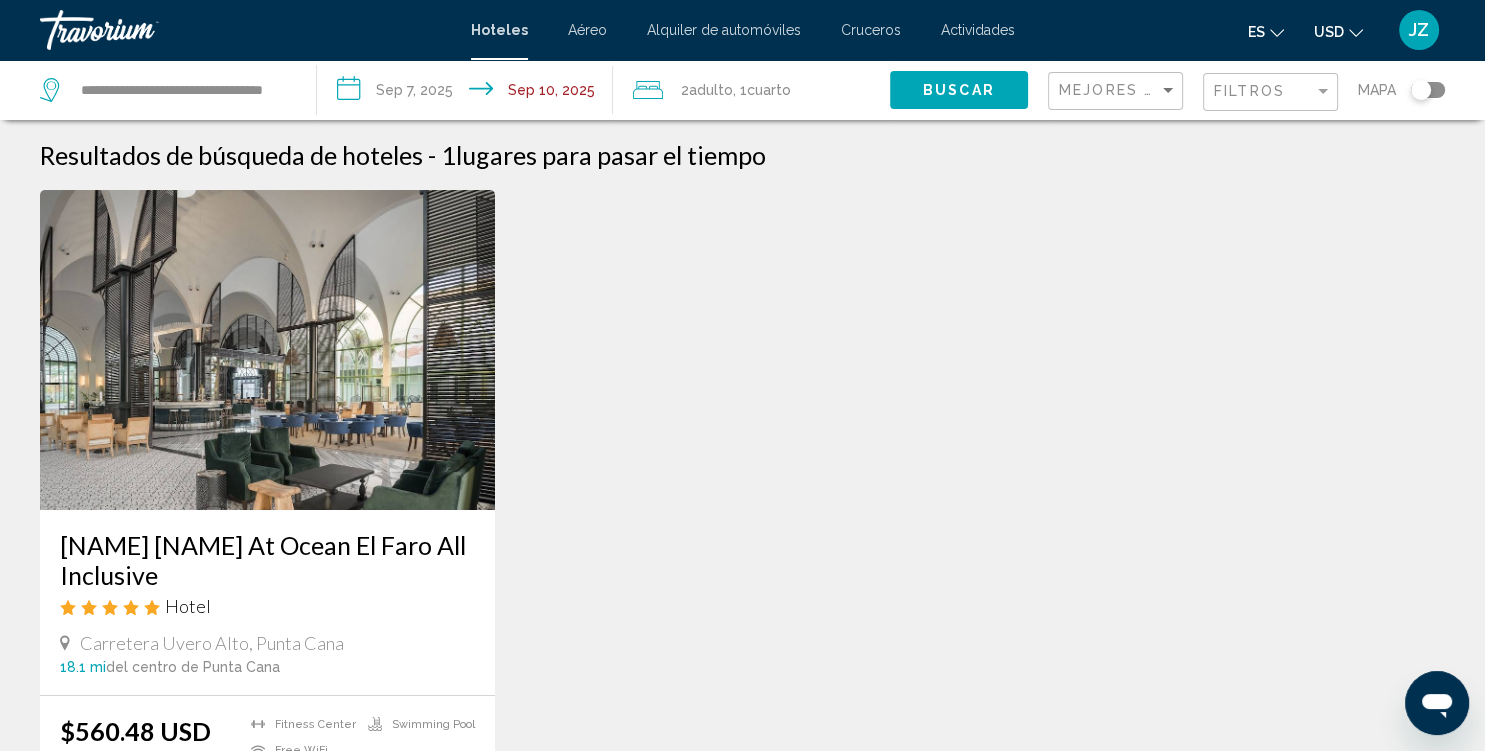 click at bounding box center (267, 350) 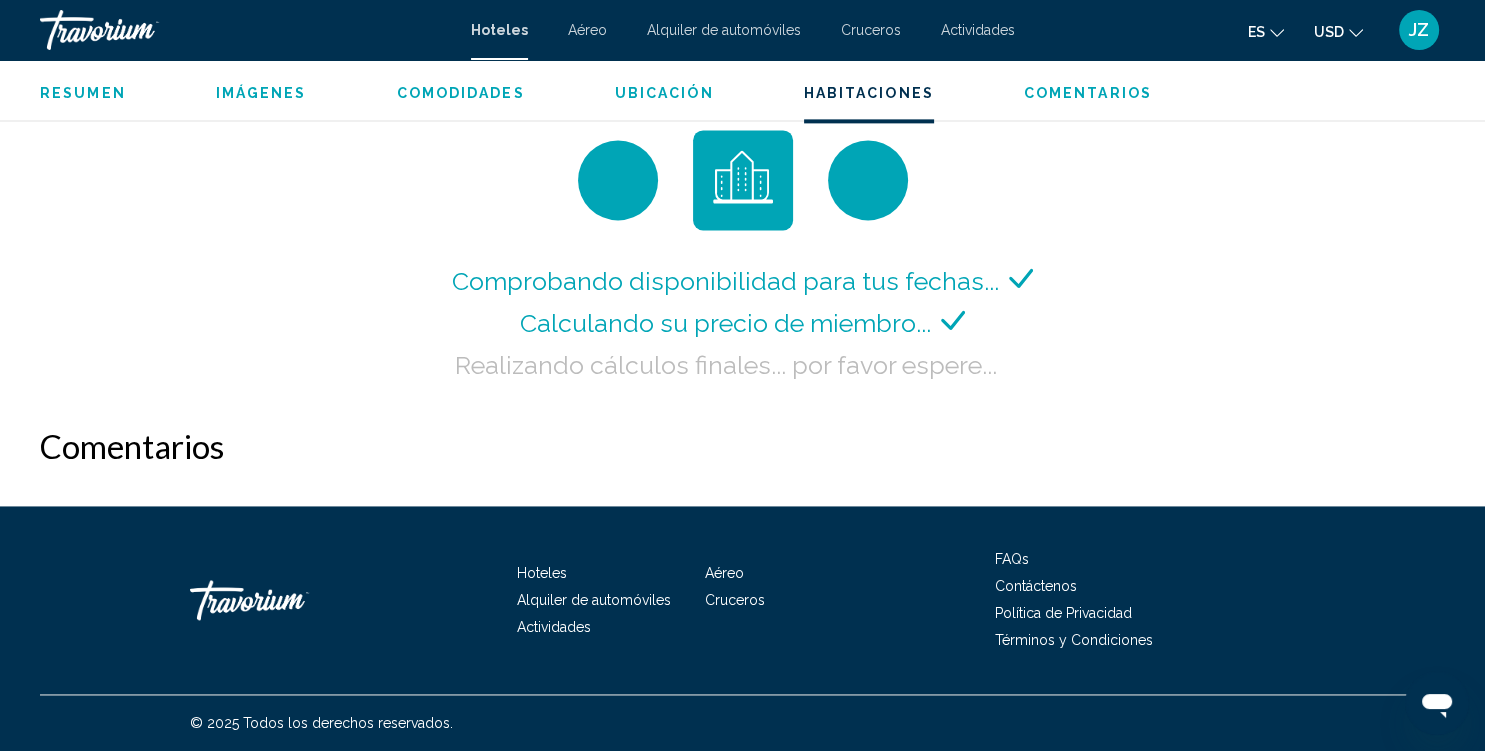 scroll, scrollTop: 2701, scrollLeft: 0, axis: vertical 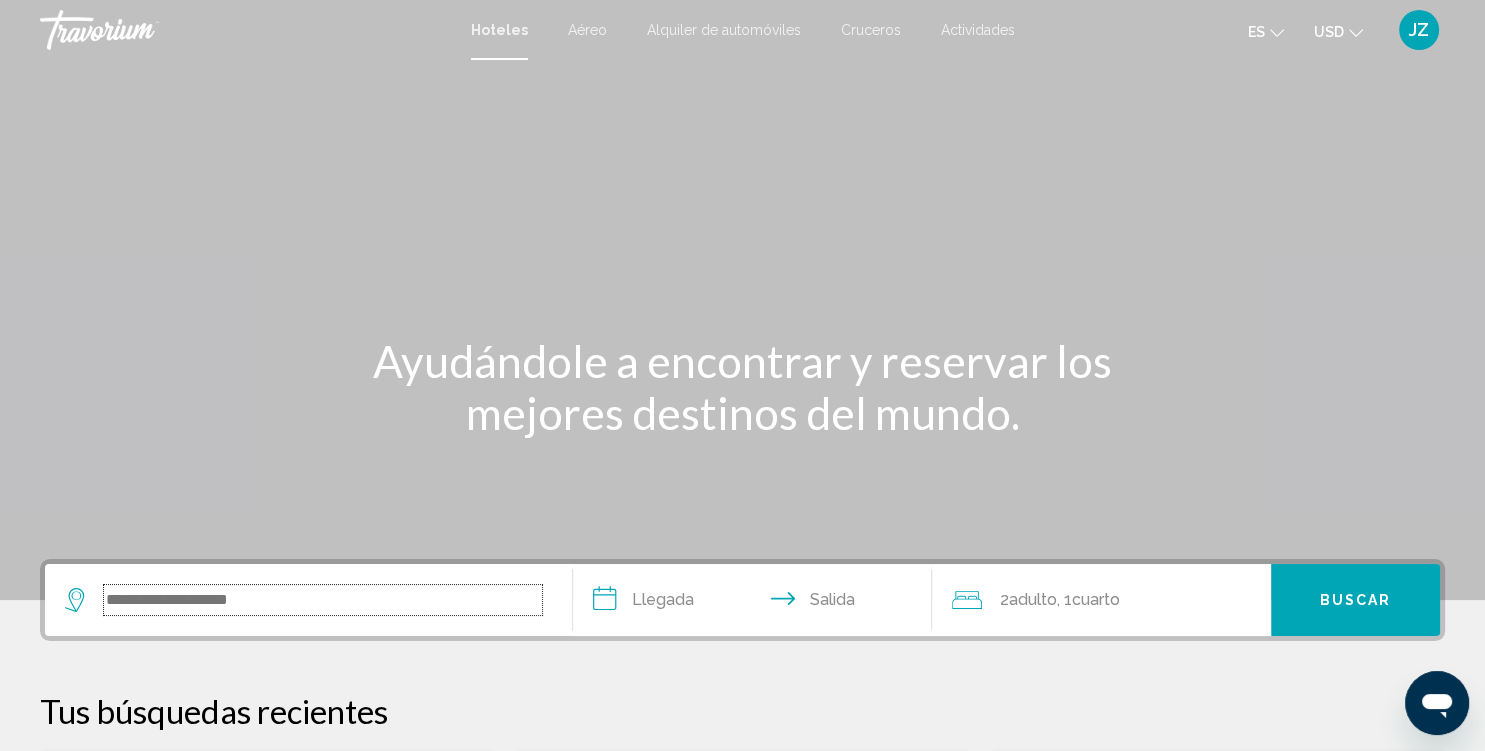 click at bounding box center [323, 600] 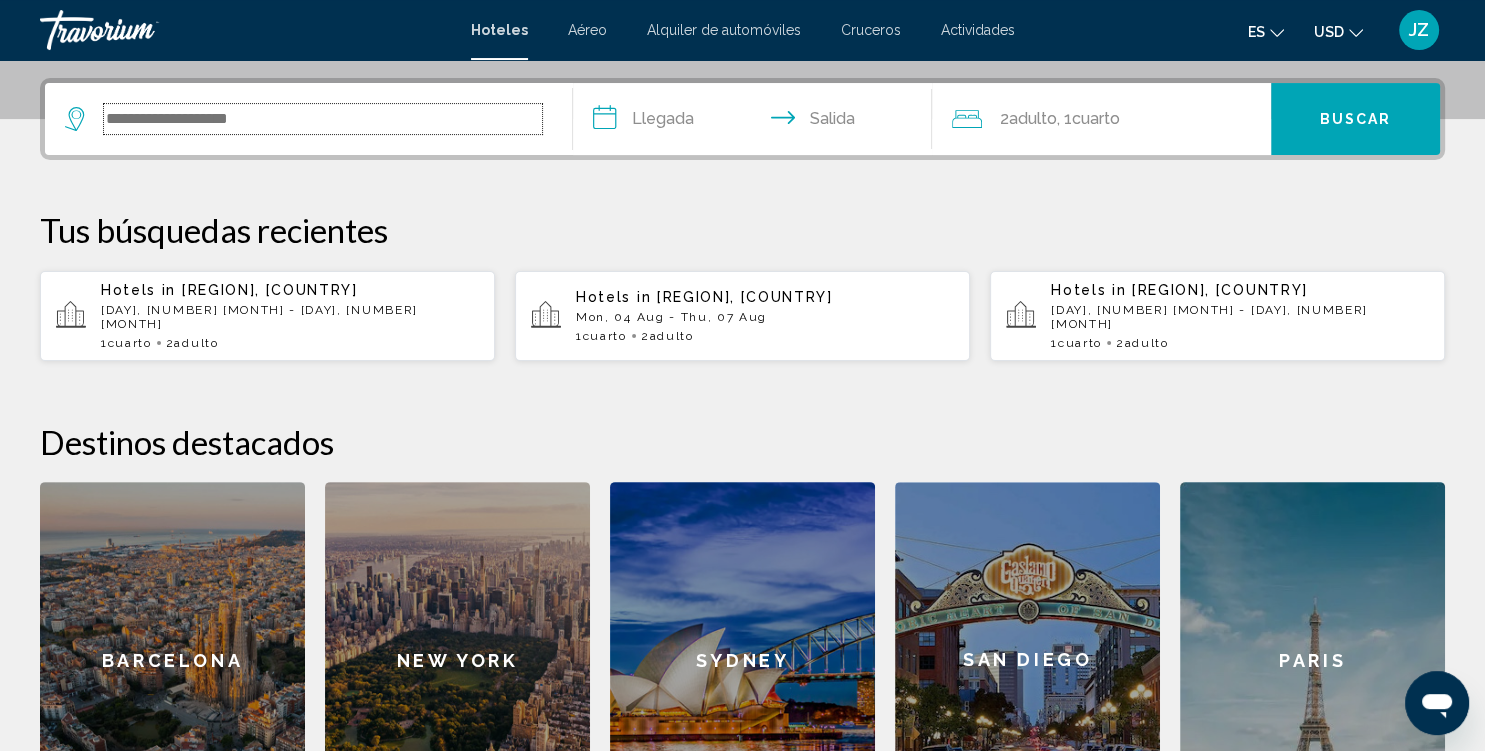 scroll, scrollTop: 493, scrollLeft: 0, axis: vertical 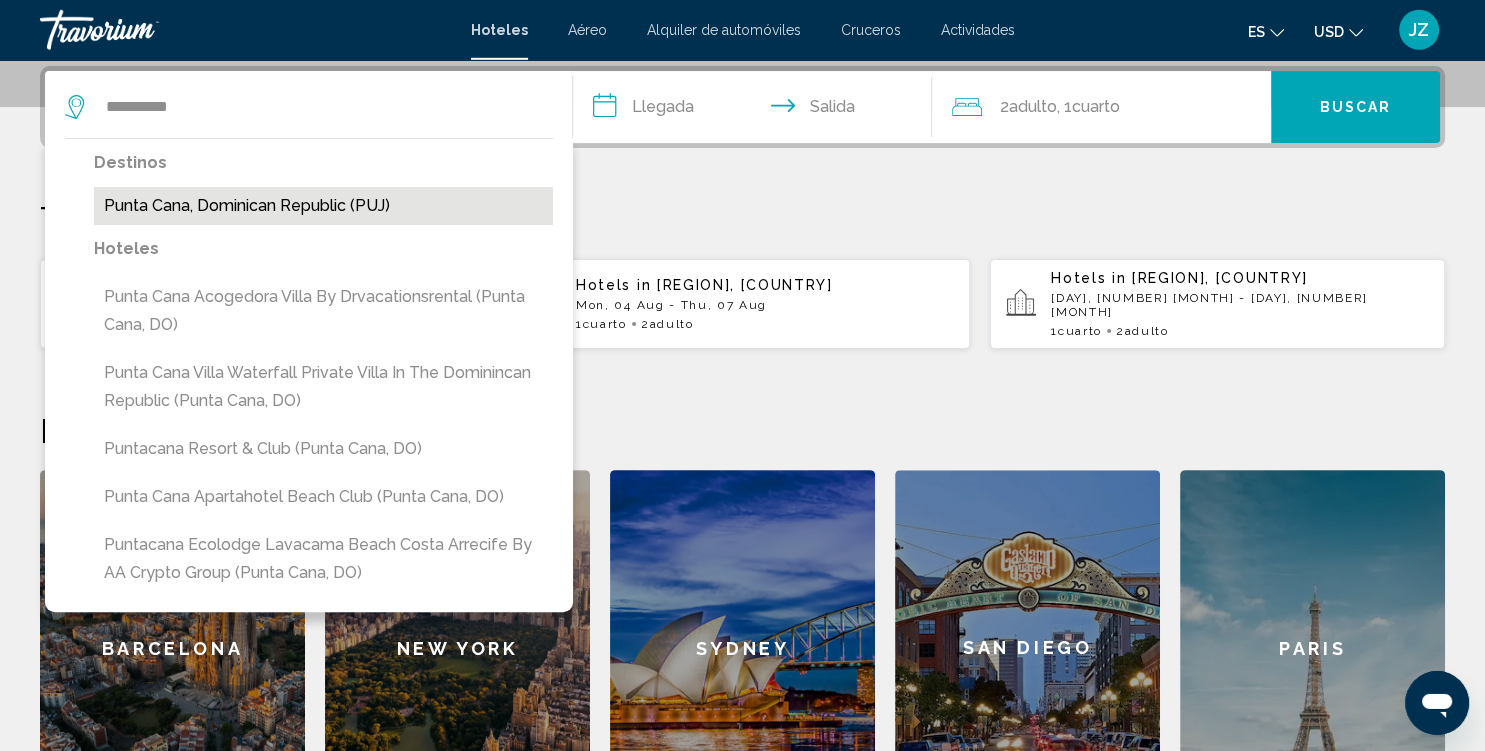 click on "Punta Cana, Dominican Republic (PUJ)" at bounding box center [323, 206] 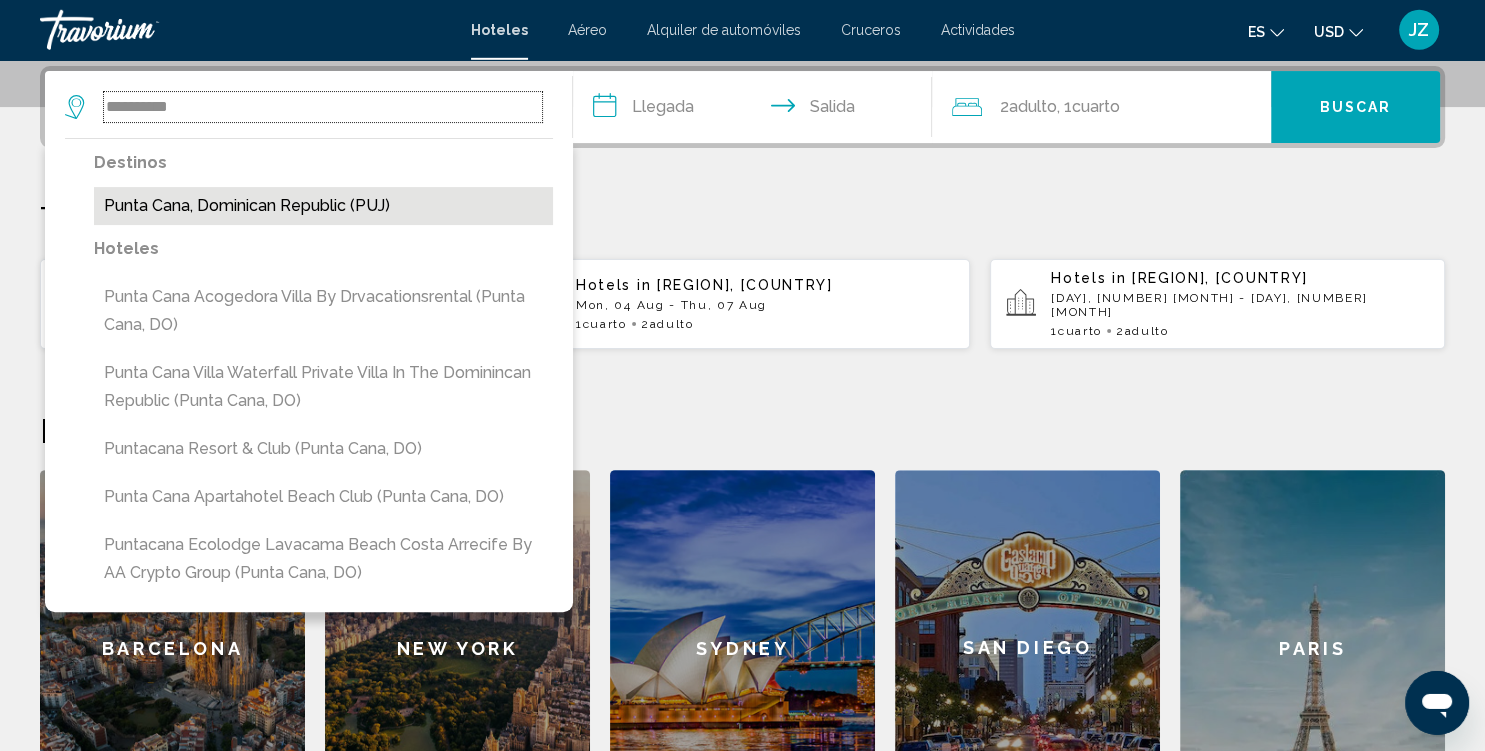 type on "**********" 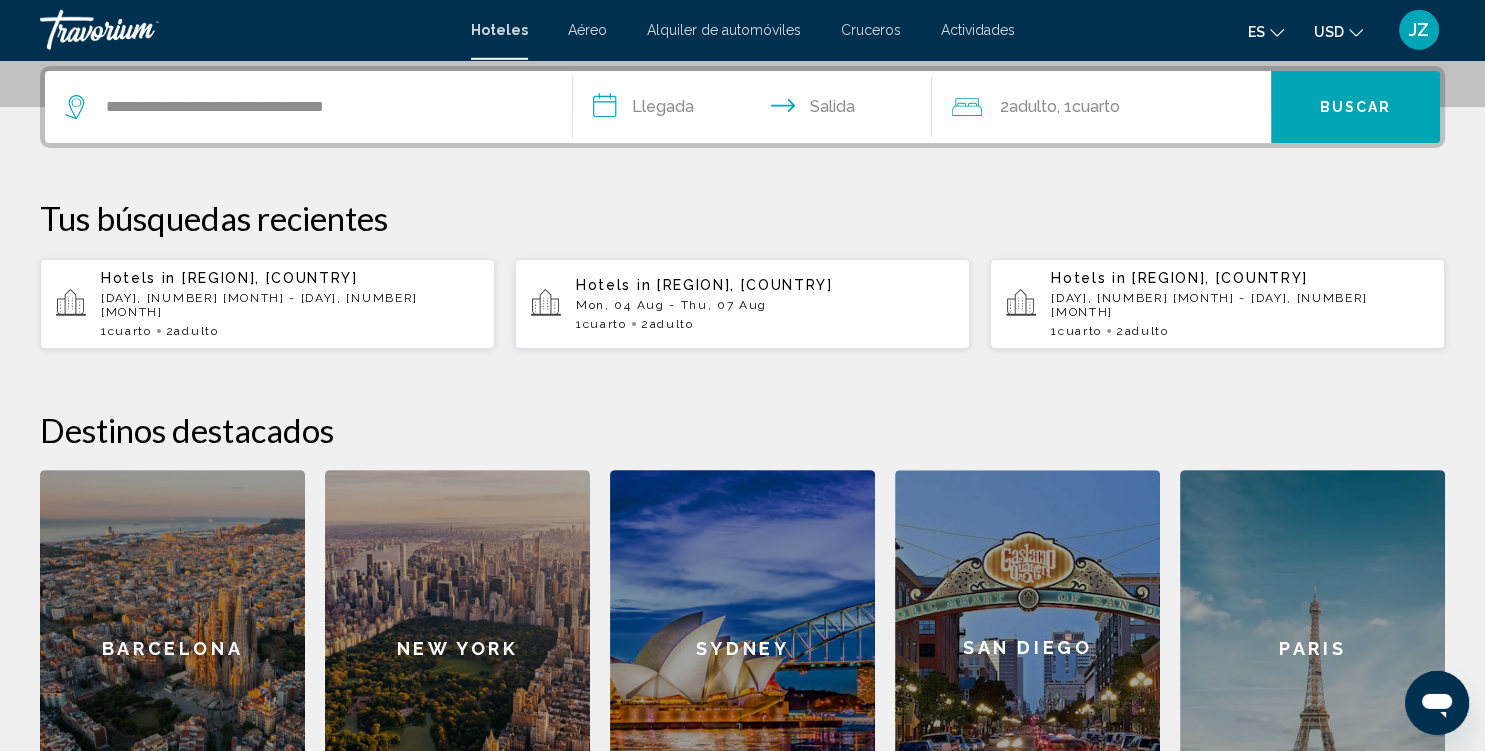 click on "**********" at bounding box center [756, 110] 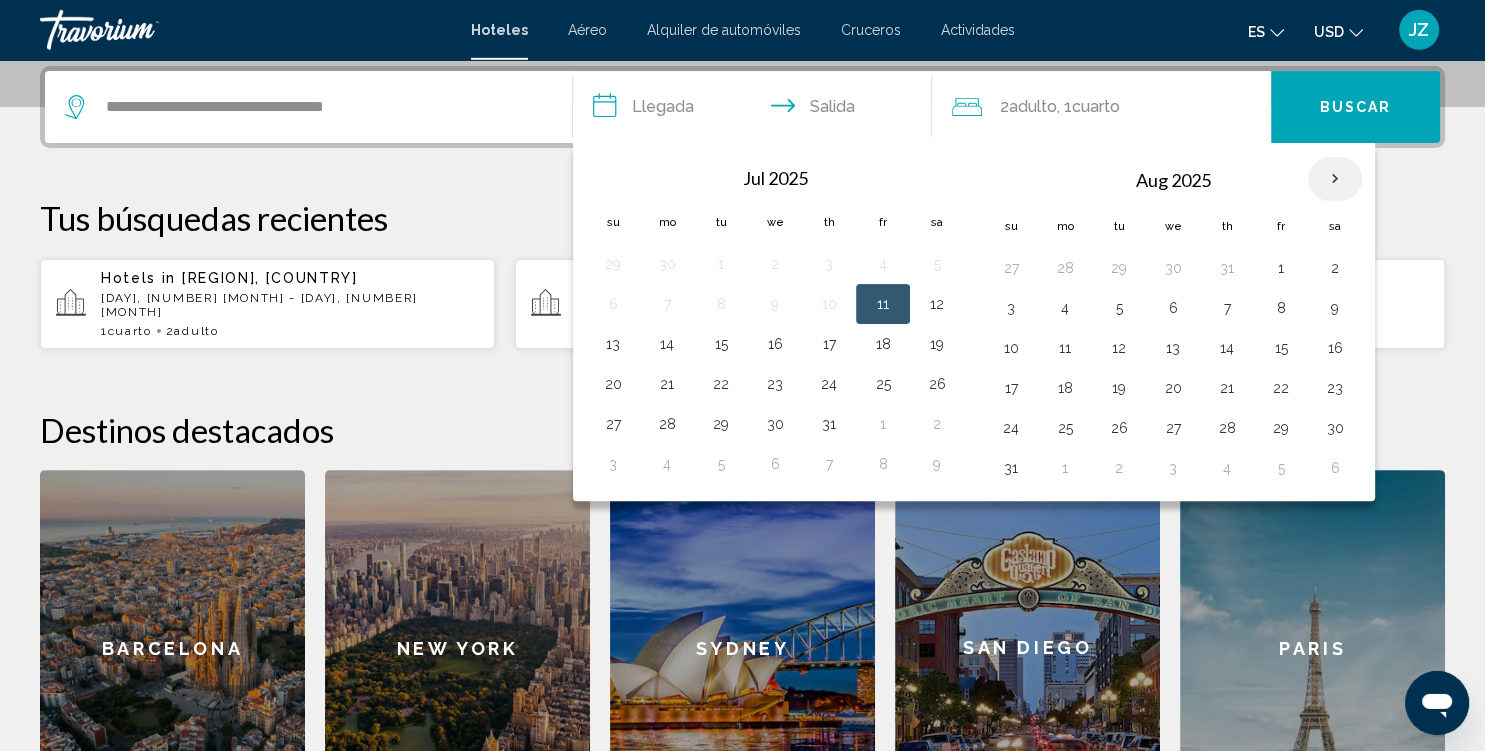 click at bounding box center (1335, 179) 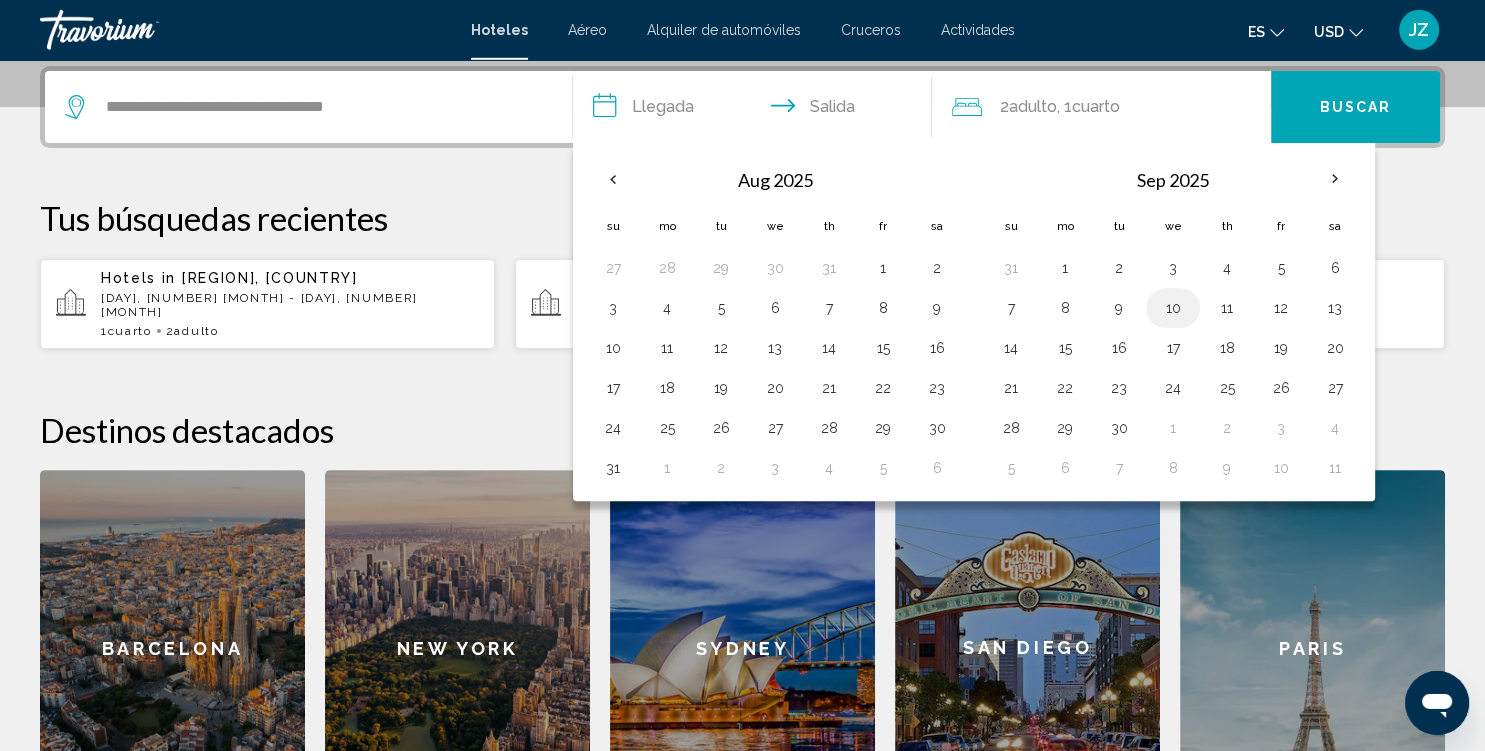 click on "10" at bounding box center (1173, 308) 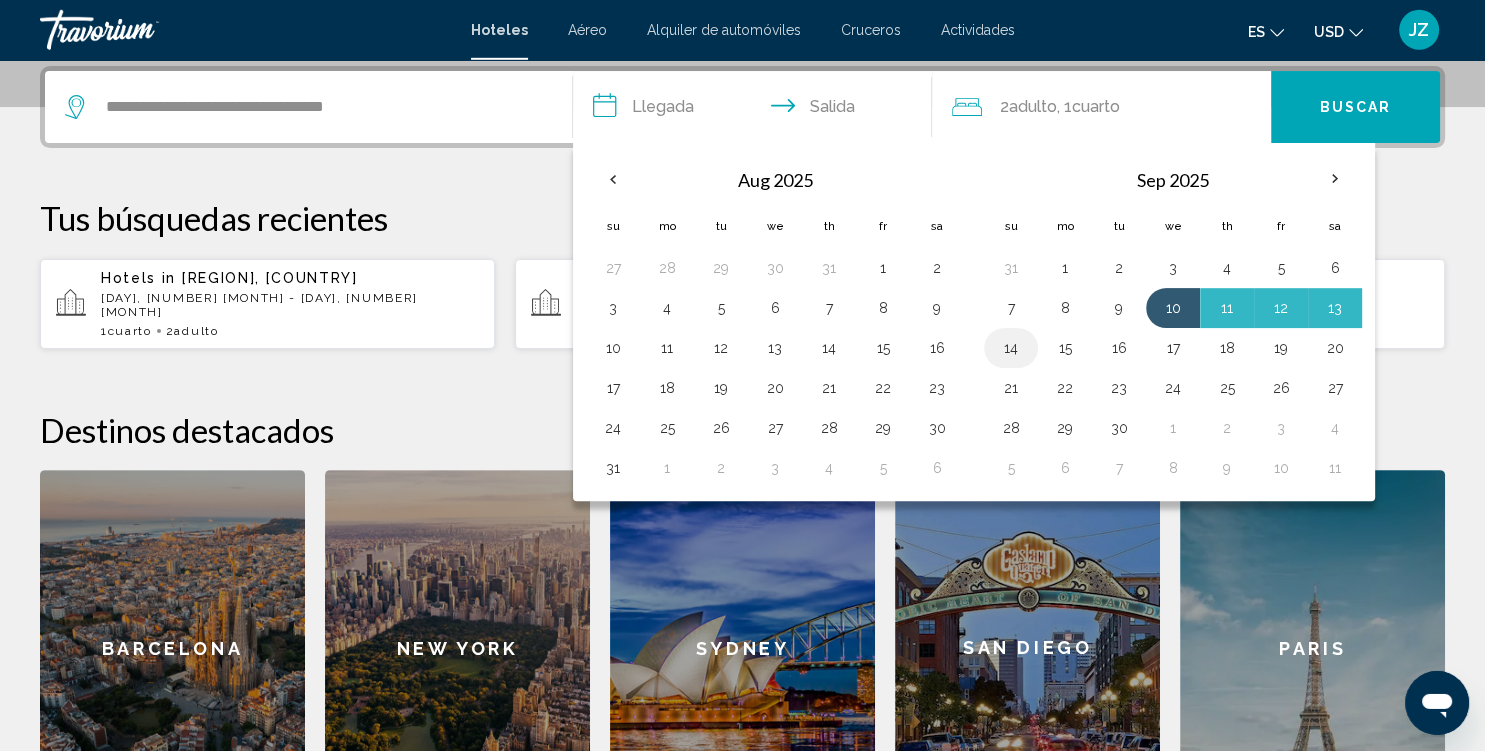 click on "14" at bounding box center [1011, 348] 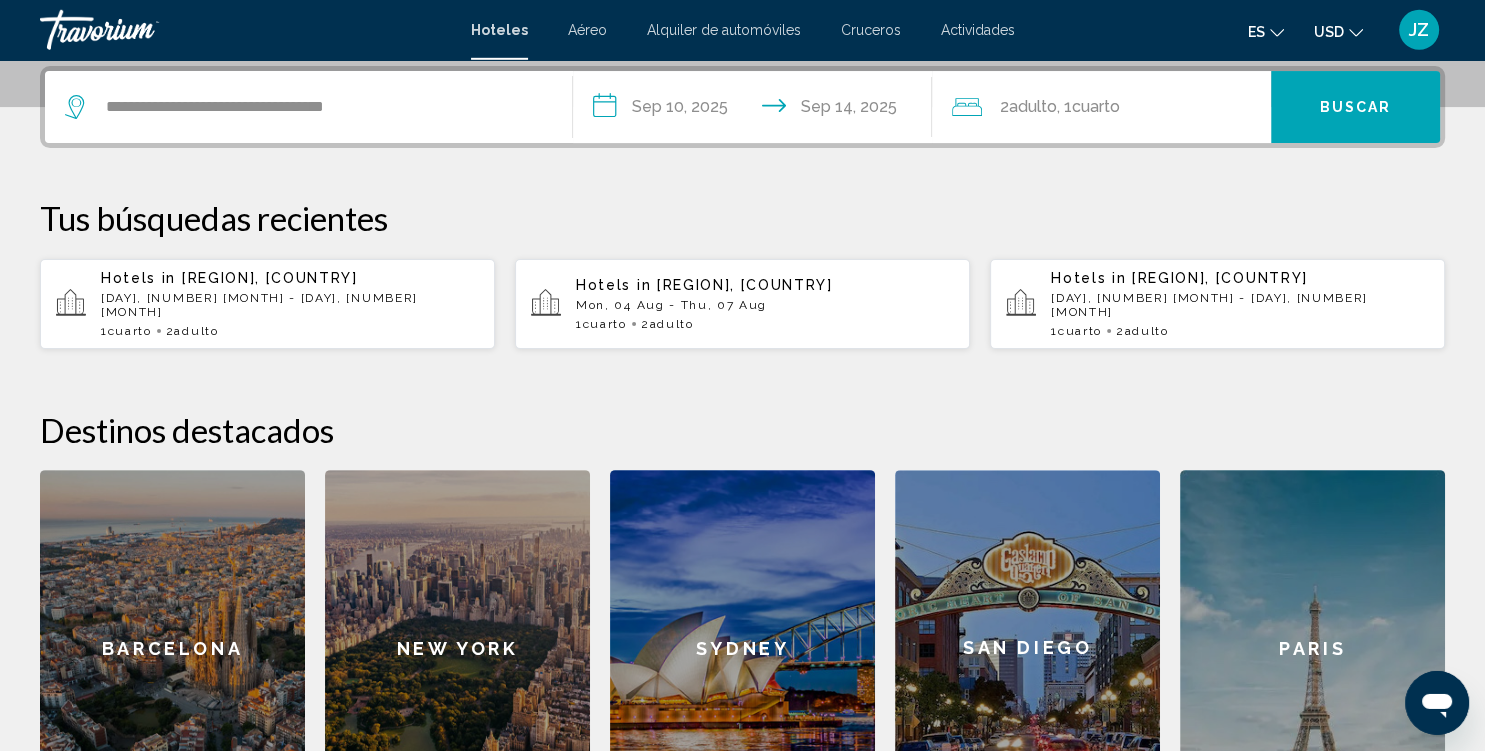 click on "Buscar" at bounding box center (1355, 107) 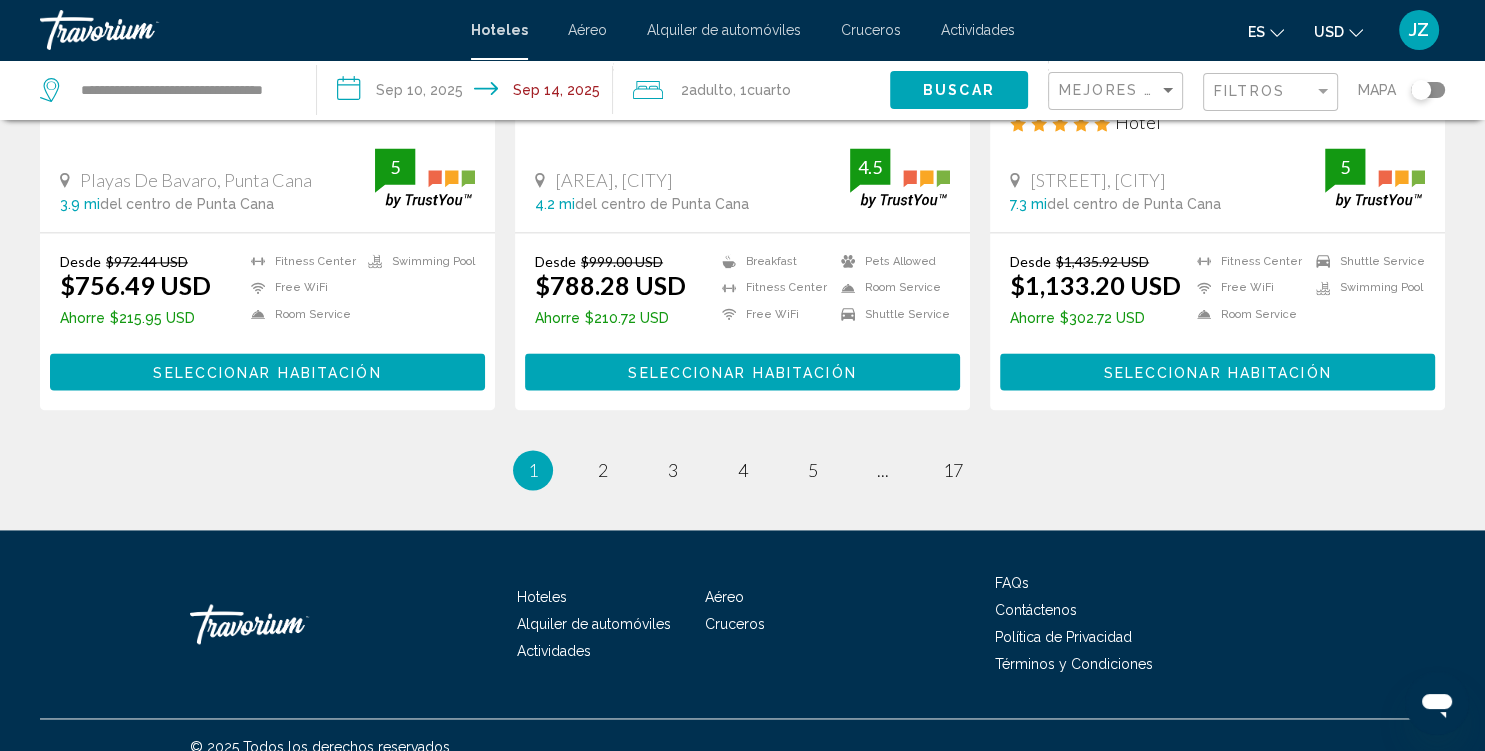 scroll, scrollTop: 2640, scrollLeft: 0, axis: vertical 